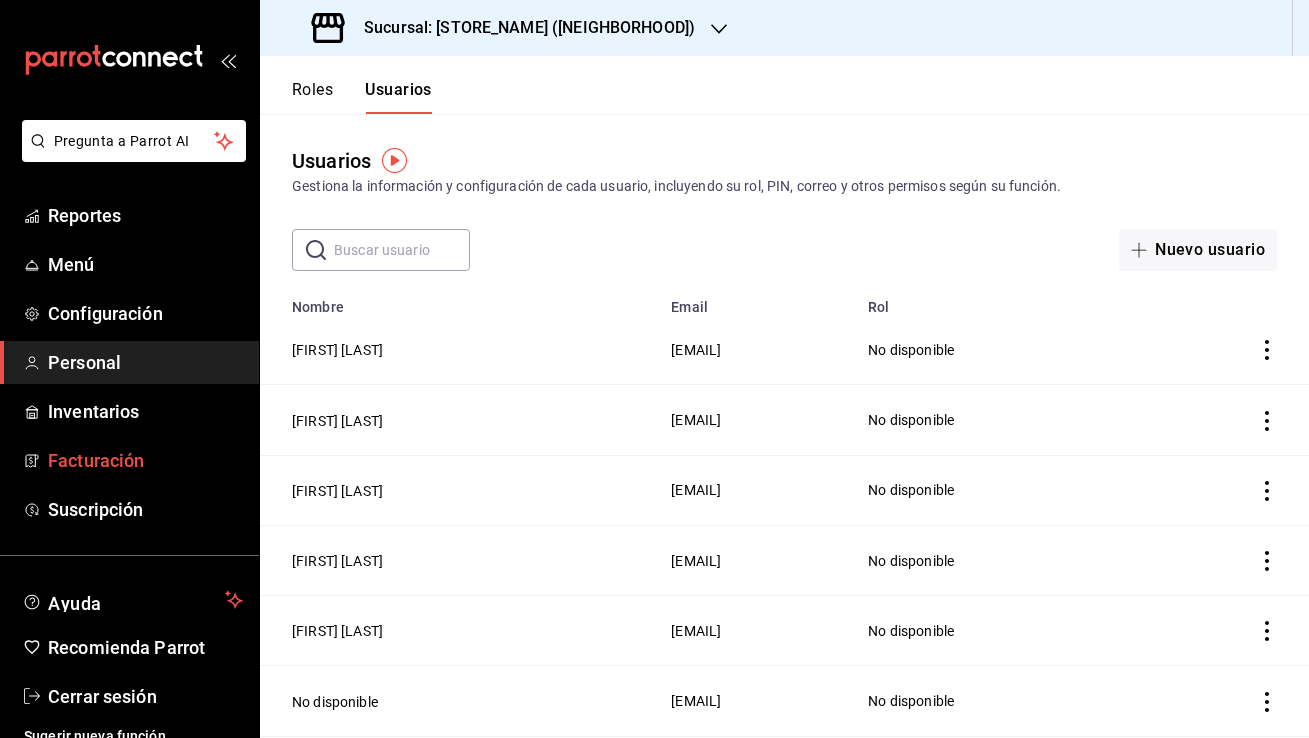 scroll, scrollTop: 0, scrollLeft: 0, axis: both 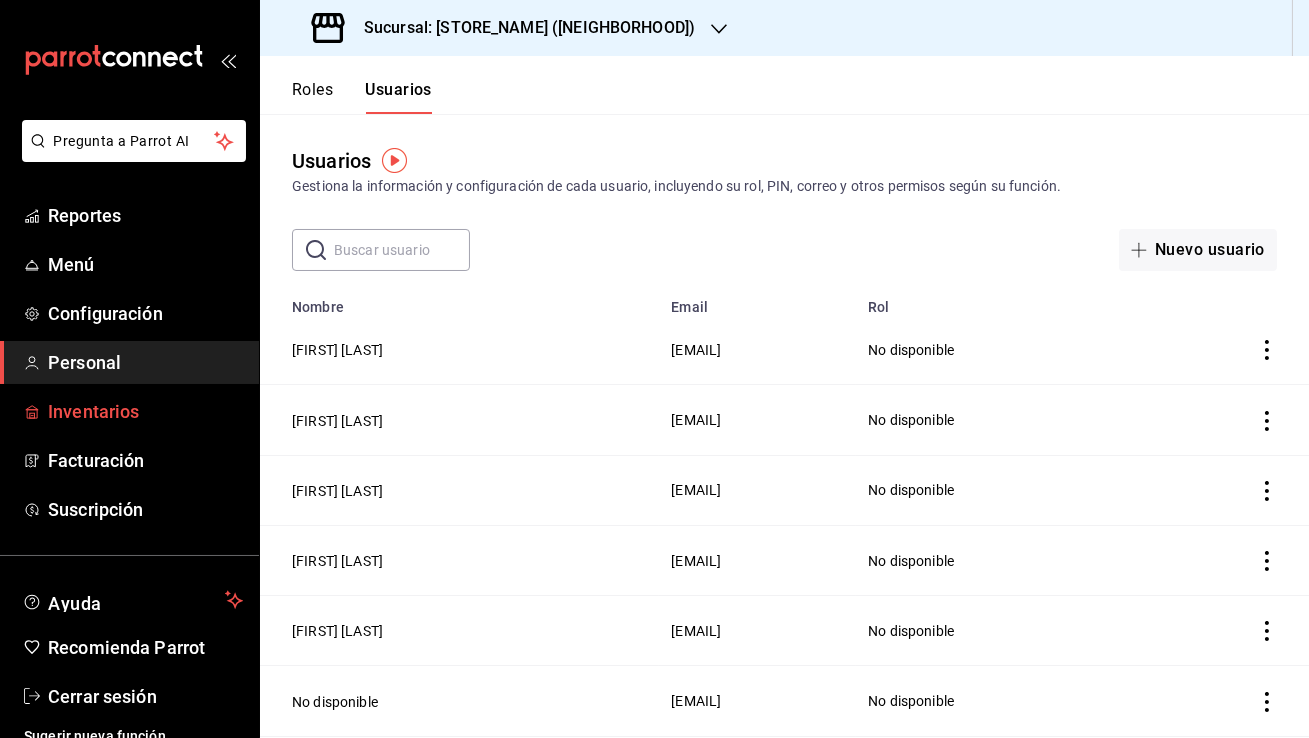 click on "Inventarios" at bounding box center (129, 411) 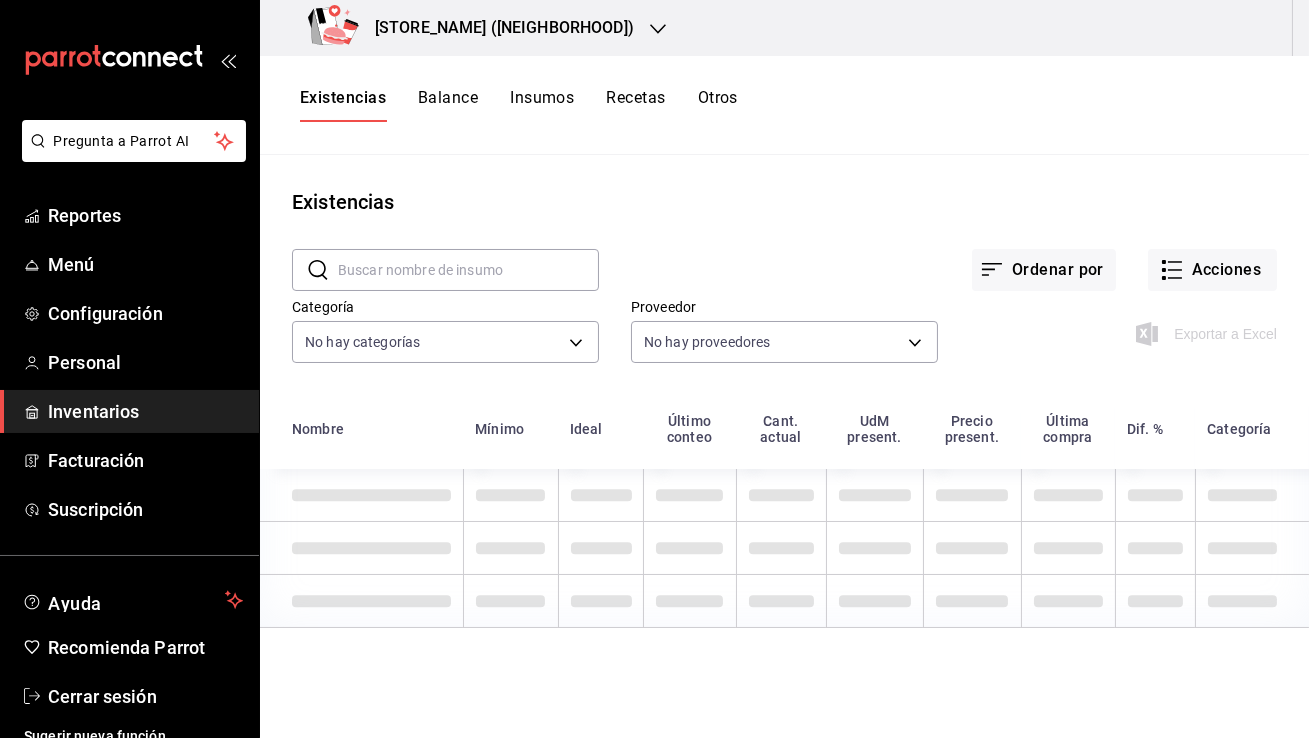 click on "[STORE_NAME] ([NEIGHBORHOOD])" at bounding box center (784, 28) 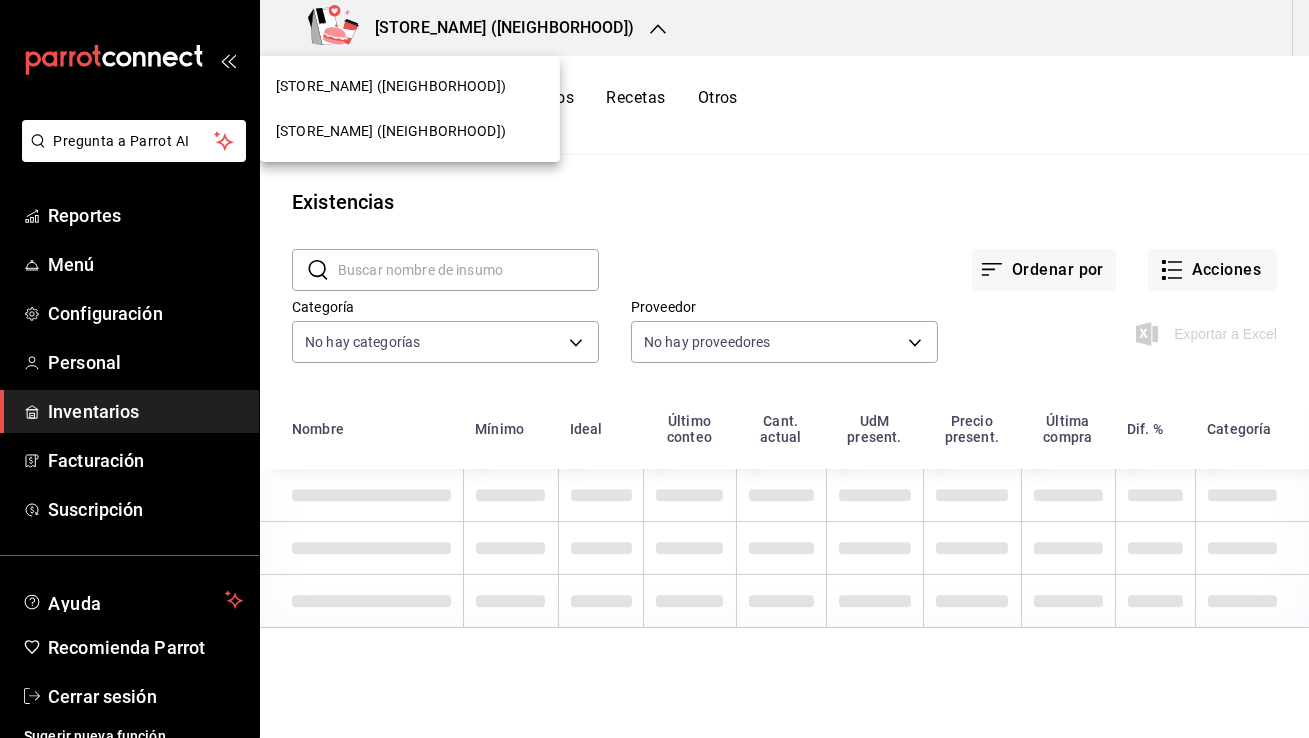 click at bounding box center (654, 369) 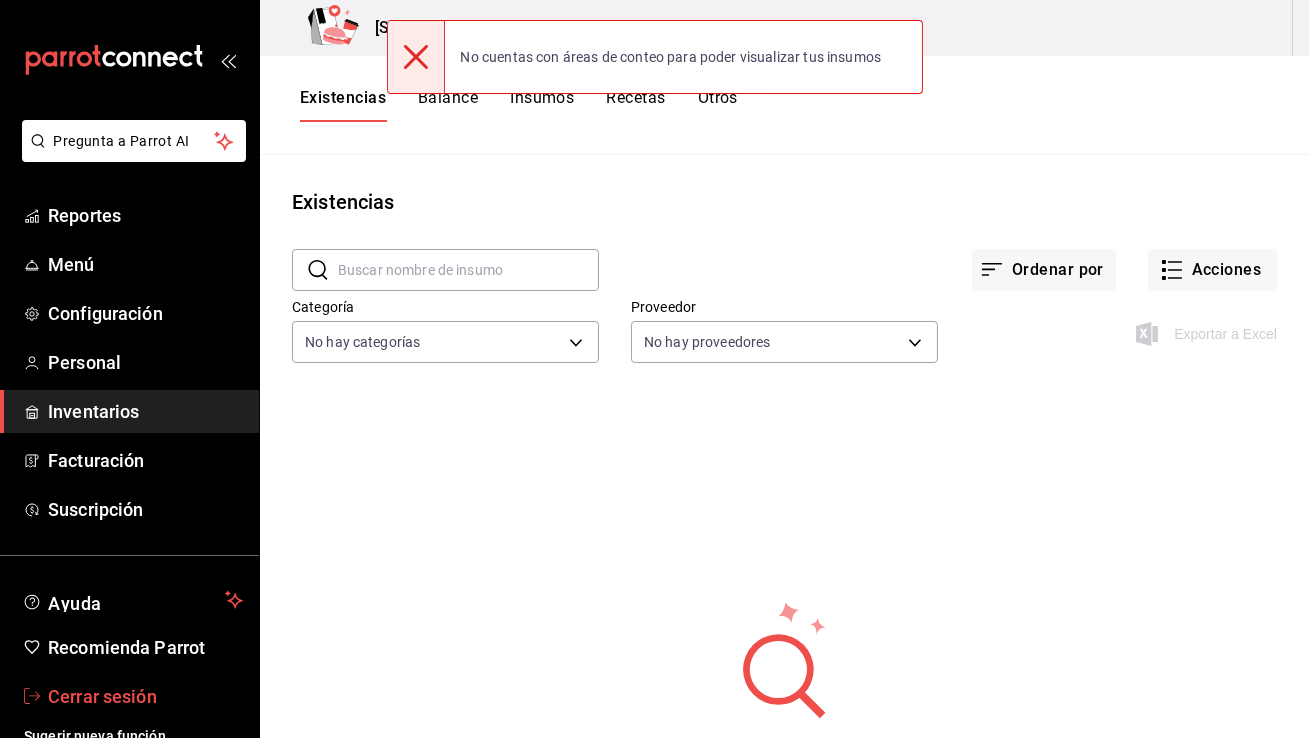click on "Cerrar sesión" at bounding box center (145, 696) 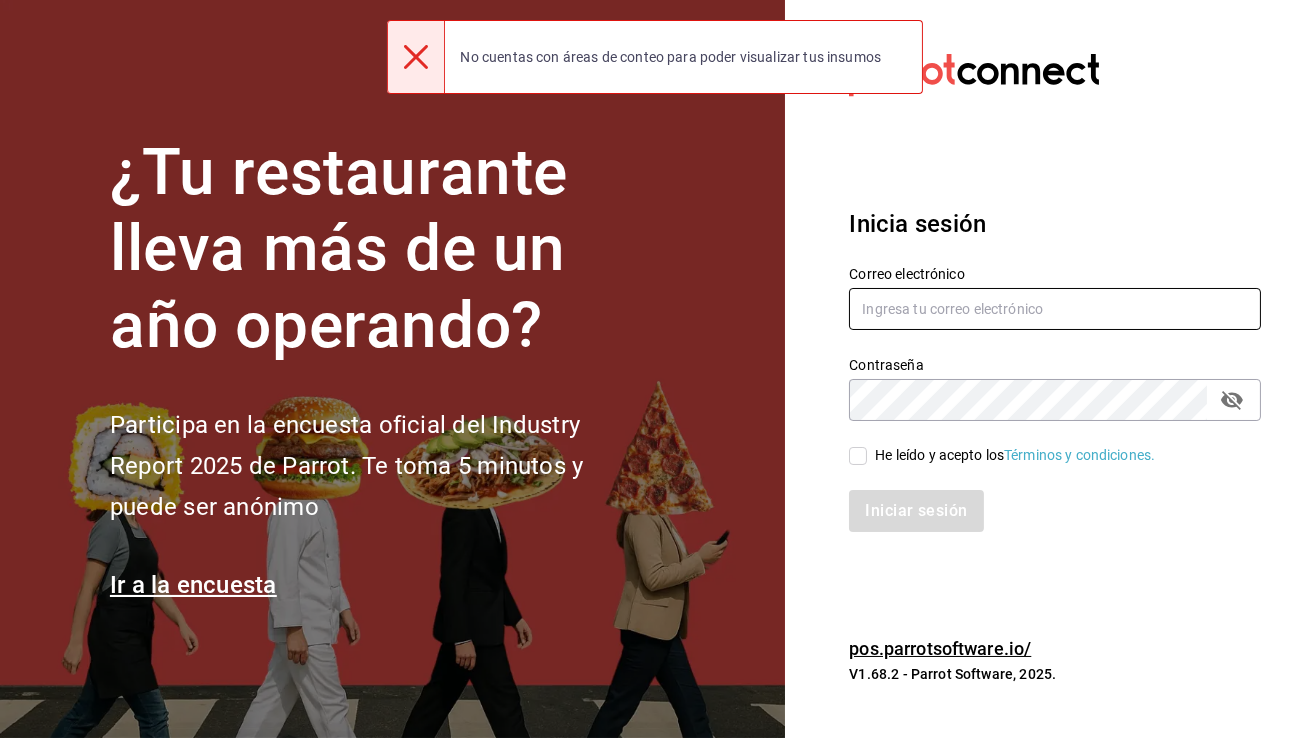 click at bounding box center [1055, 309] 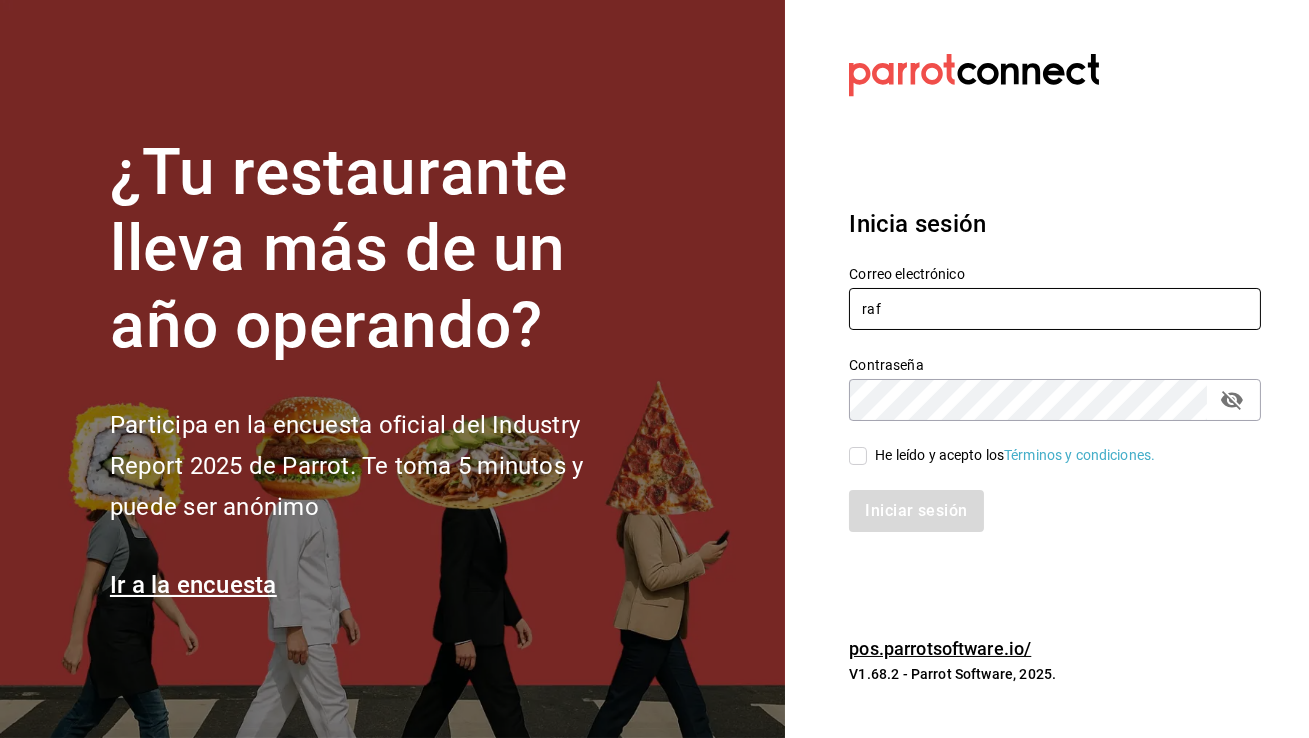 type on "[EMAIL]" 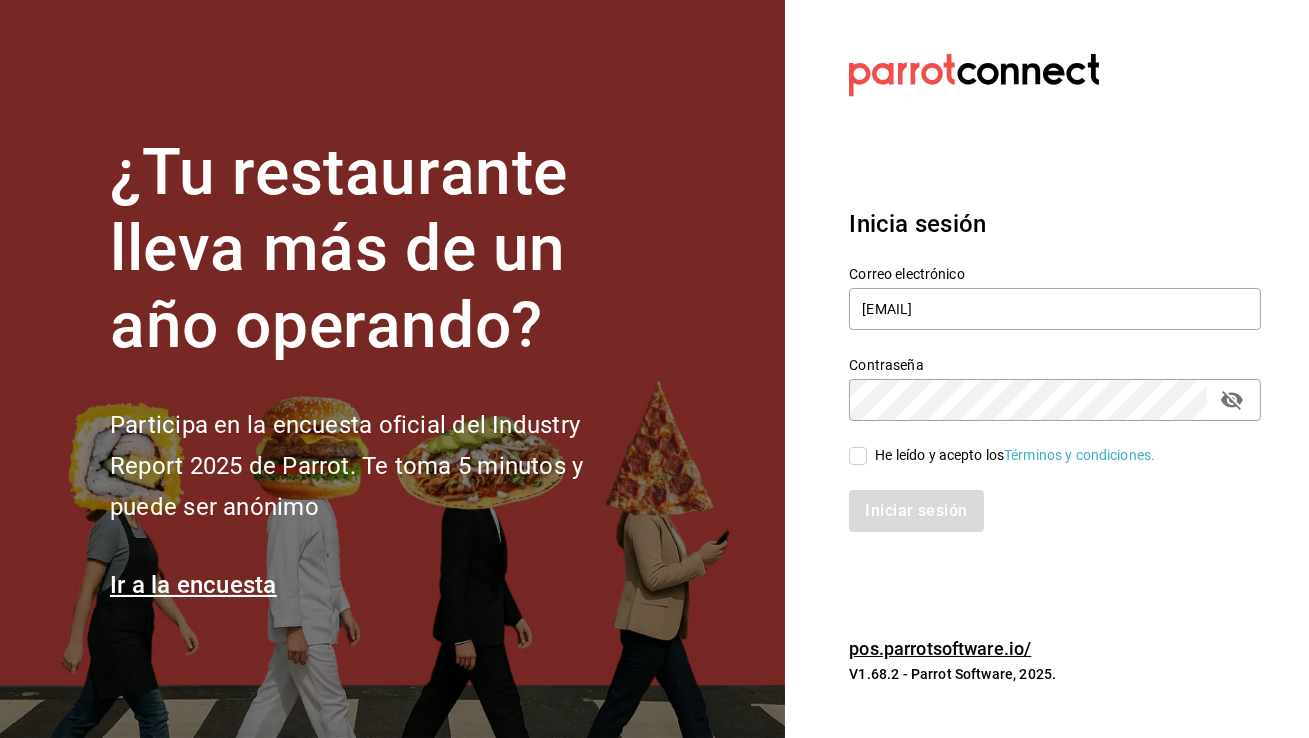 click on "He leído y acepto los  Términos y condiciones." at bounding box center (1002, 455) 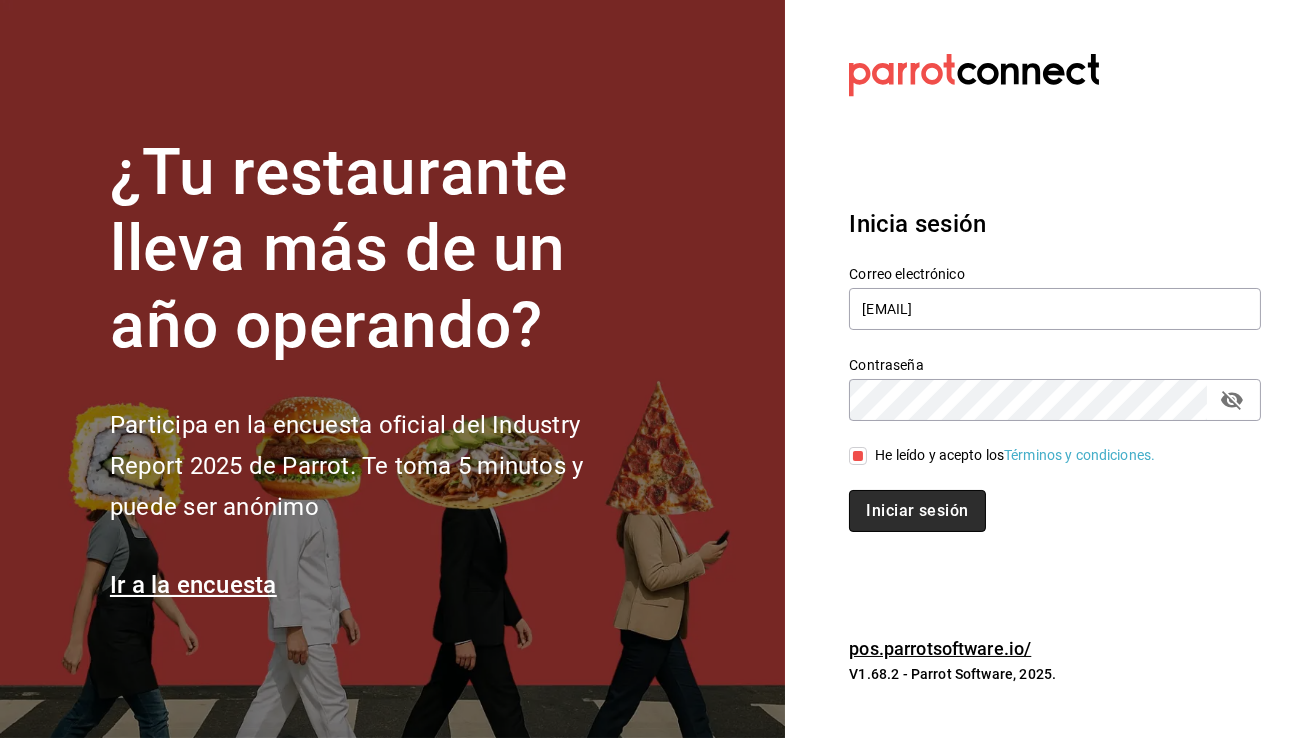 click on "Iniciar sesión" at bounding box center [917, 511] 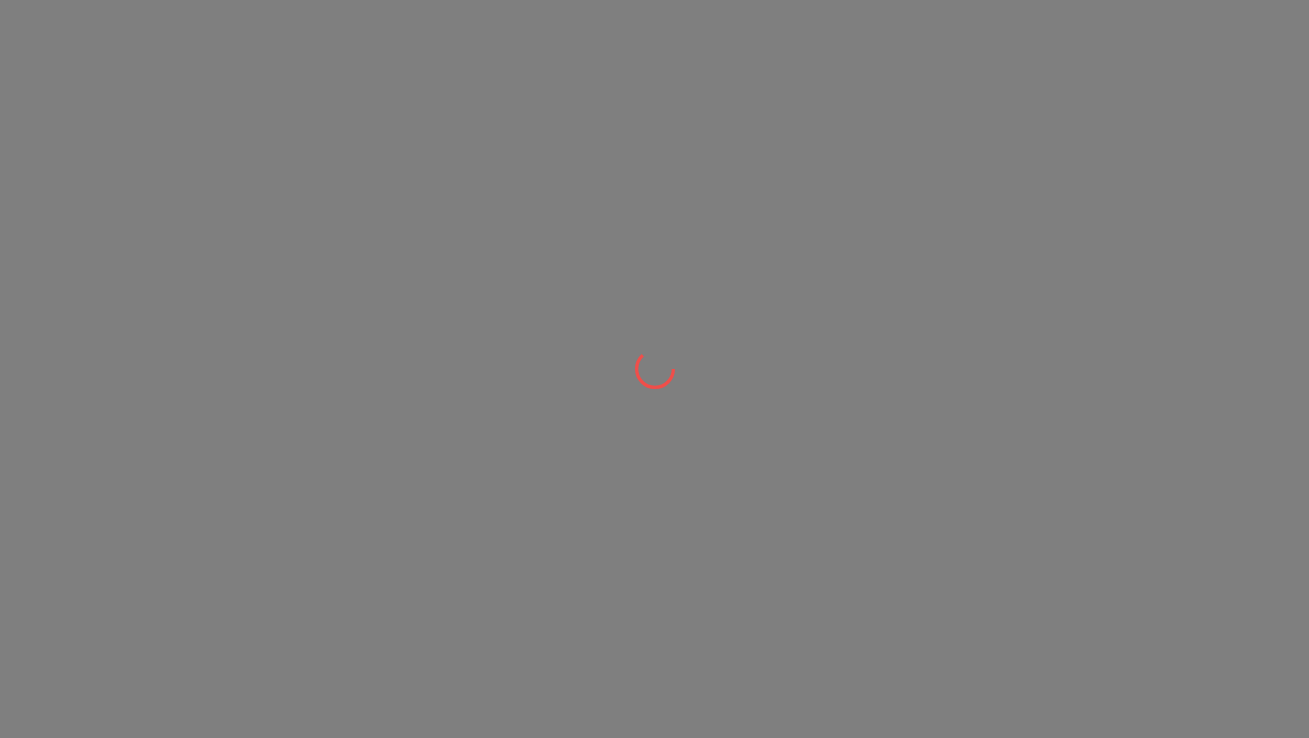 scroll, scrollTop: 0, scrollLeft: 0, axis: both 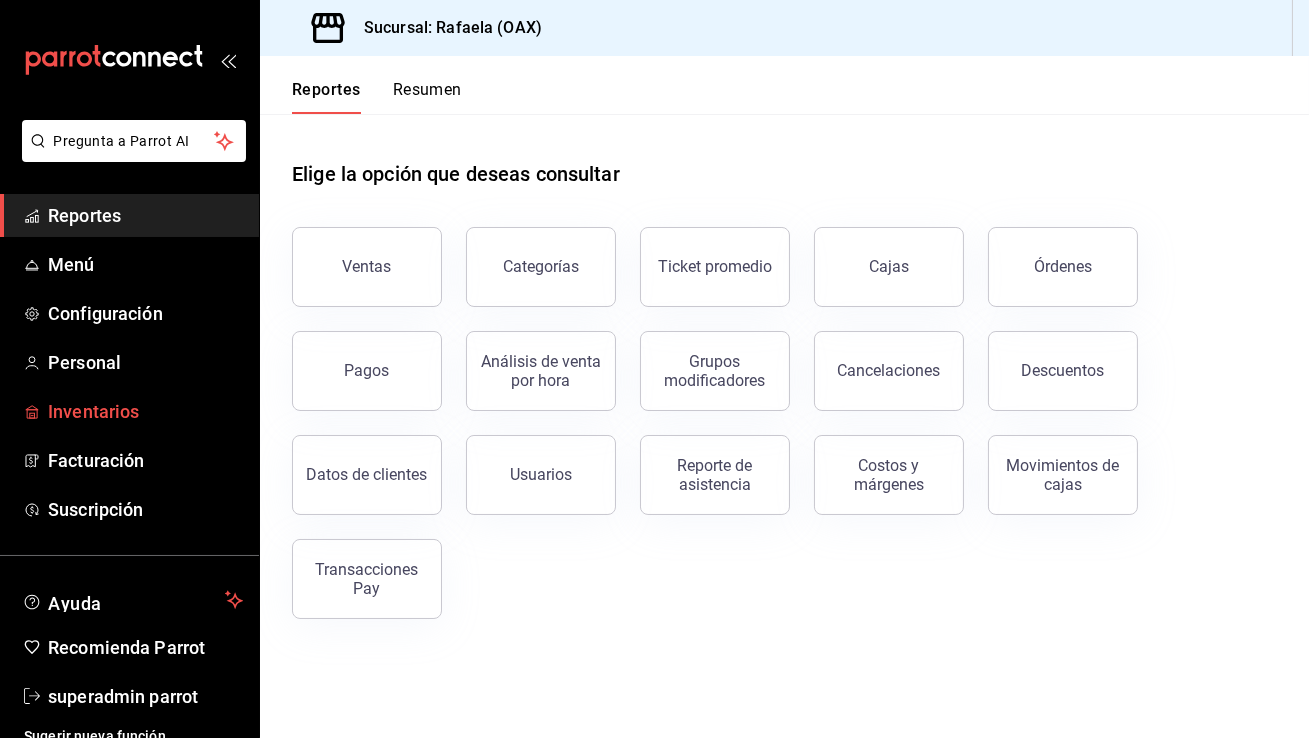 click on "Inventarios" at bounding box center (145, 411) 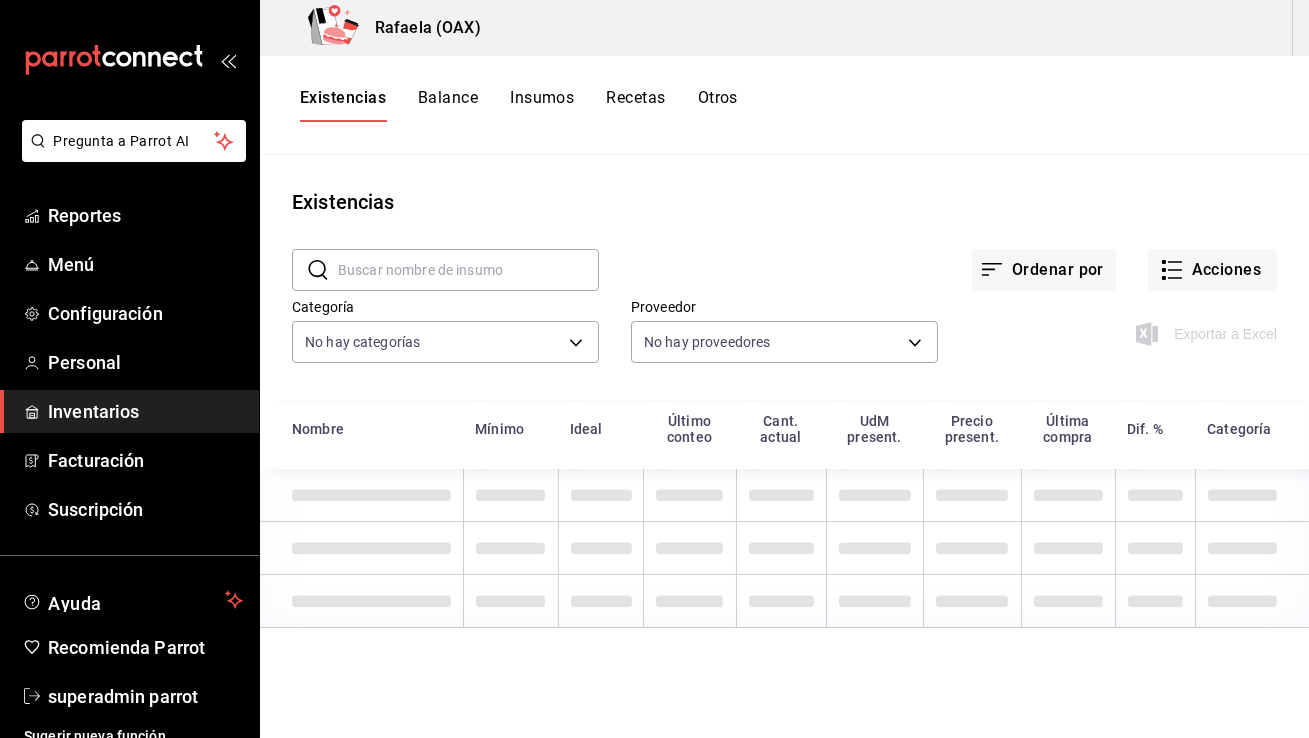 click on "Rafaela (OAX)" at bounding box center (784, 28) 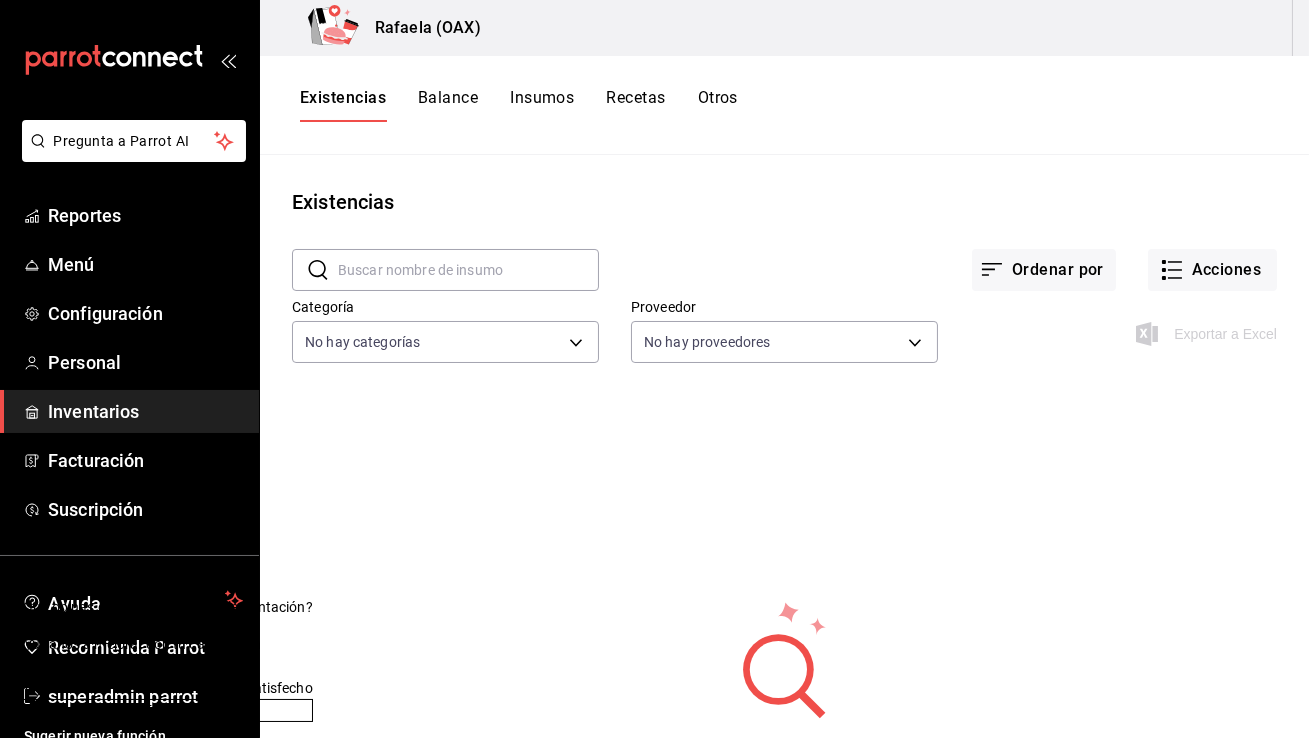 click on "Balance" at bounding box center [448, 105] 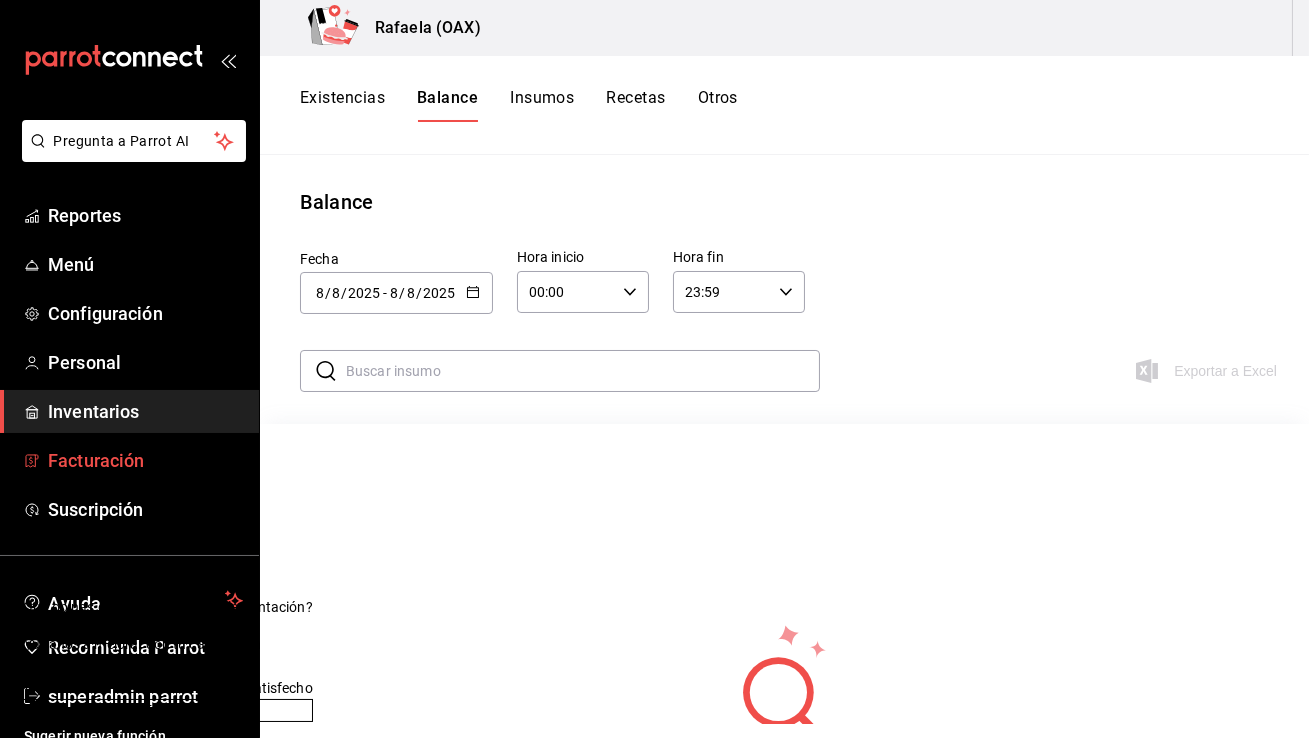 click on "Facturación" at bounding box center (129, 460) 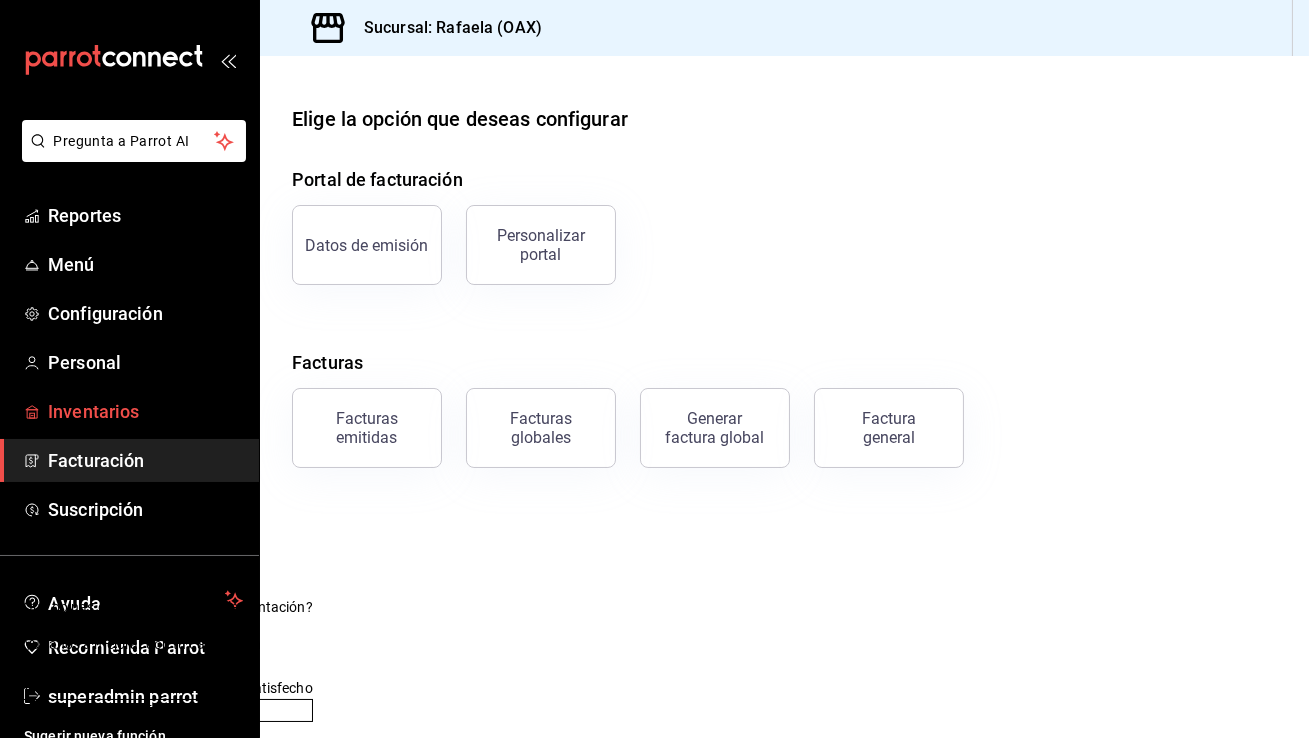 click on "Inventarios" at bounding box center (145, 411) 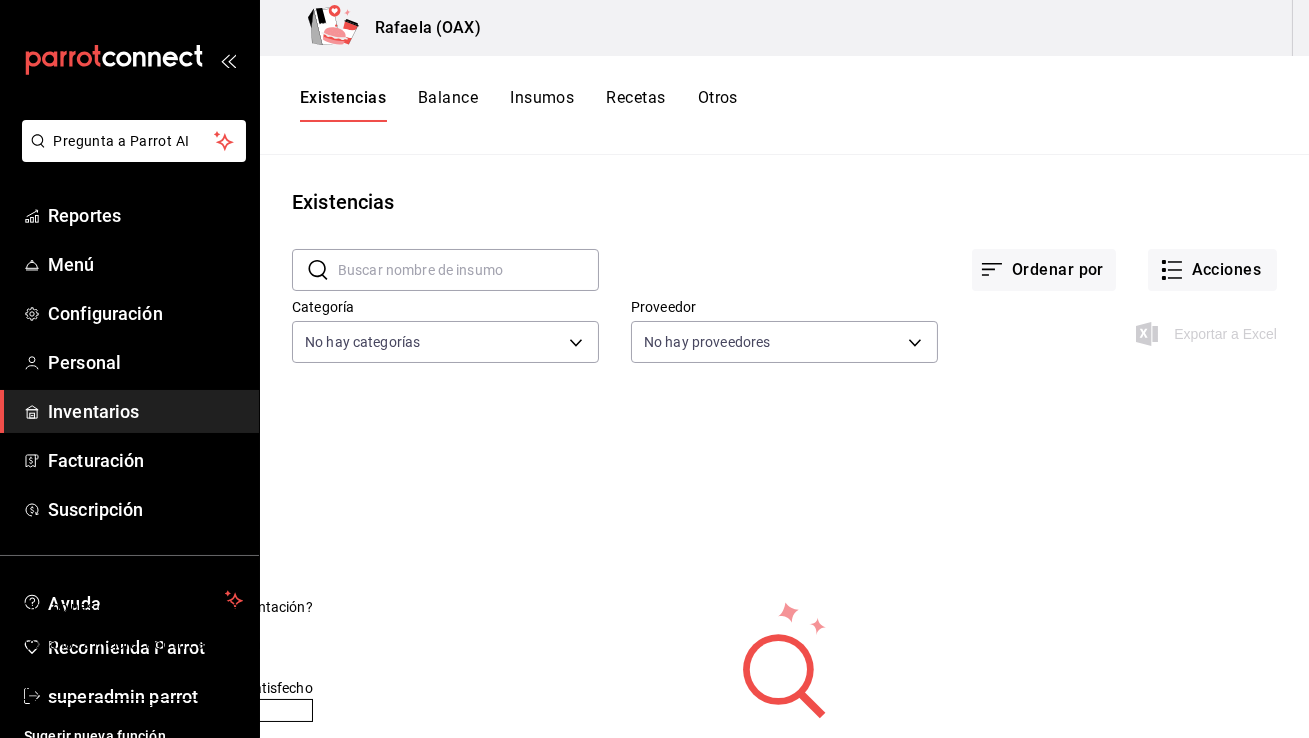 click on "Existencias Balance Insumos Recetas Otros" at bounding box center [519, 105] 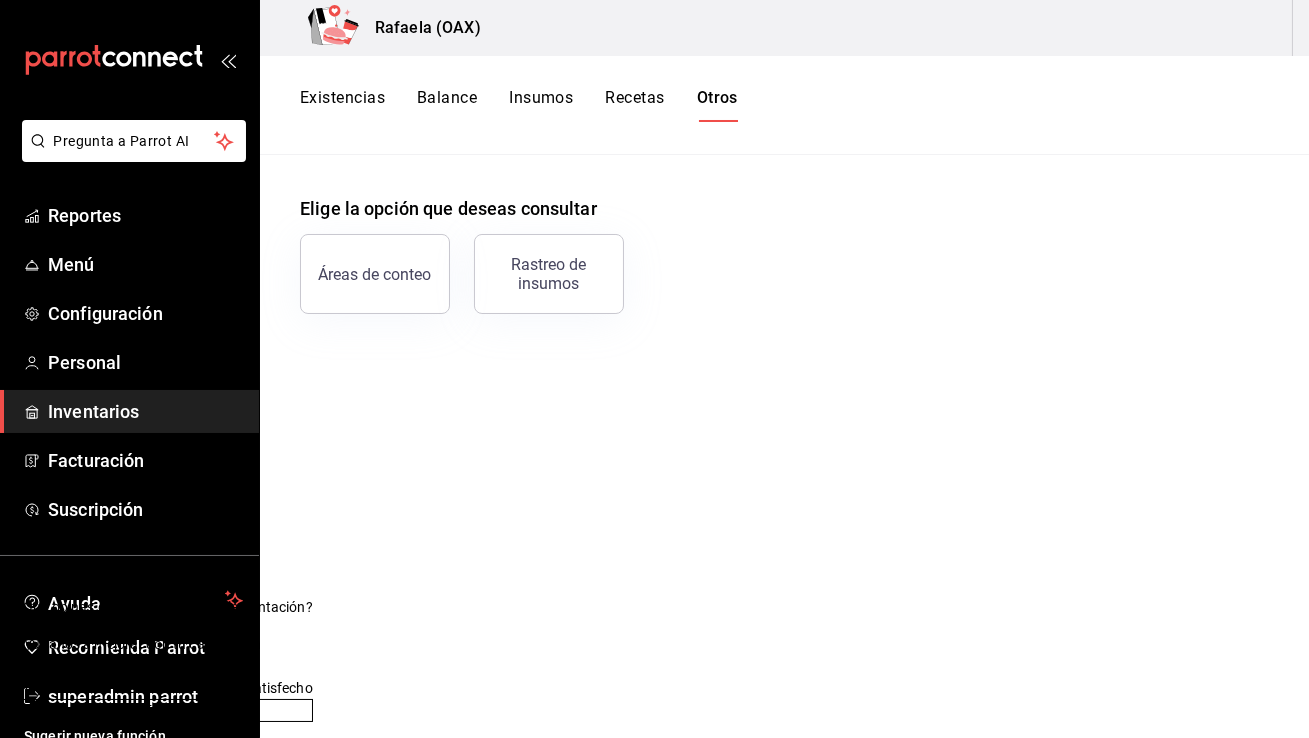 click on "Existencias" at bounding box center [342, 105] 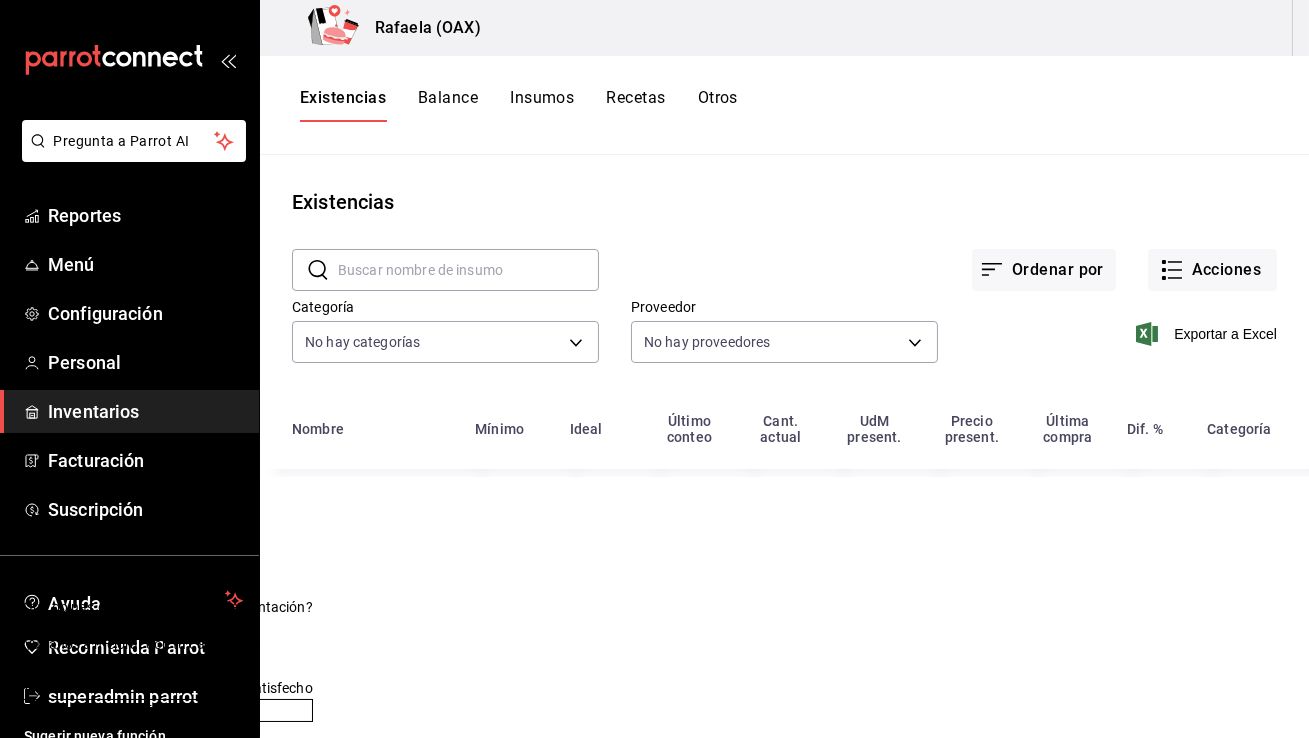 click on "Balance" at bounding box center [448, 105] 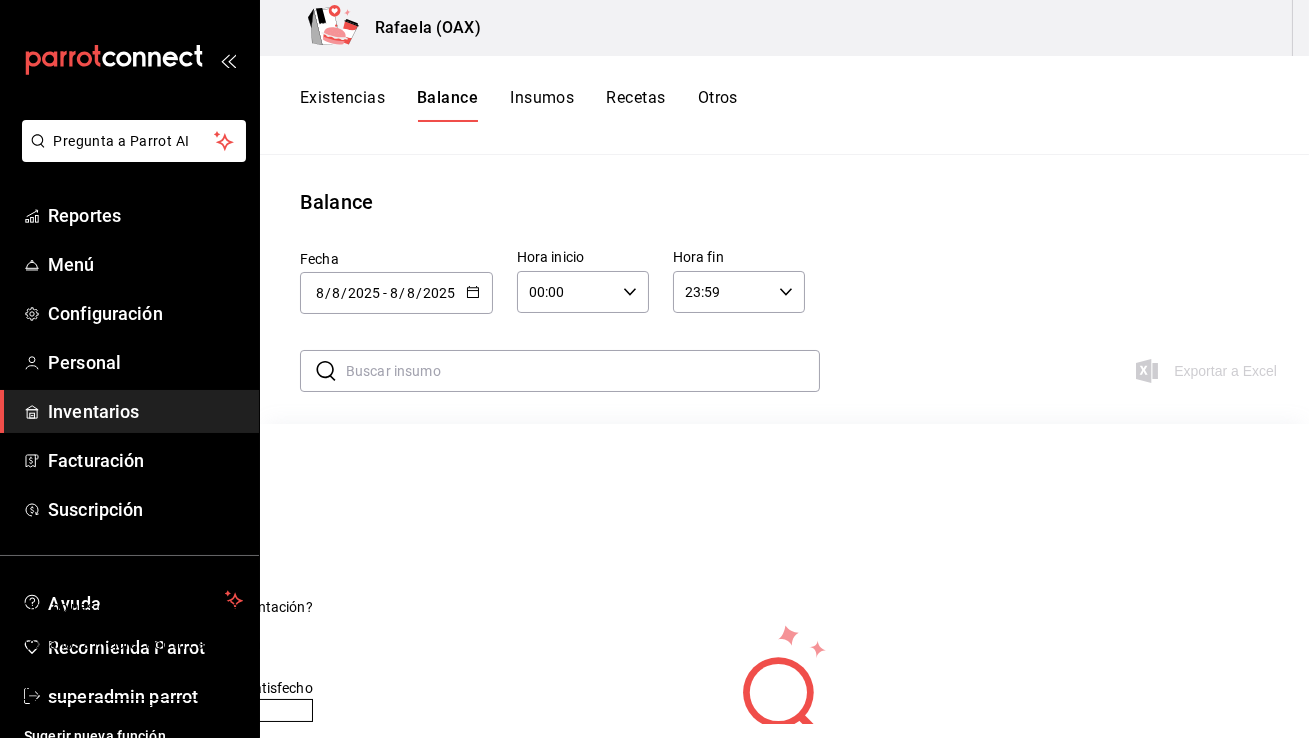 click on "Insumos" at bounding box center [542, 105] 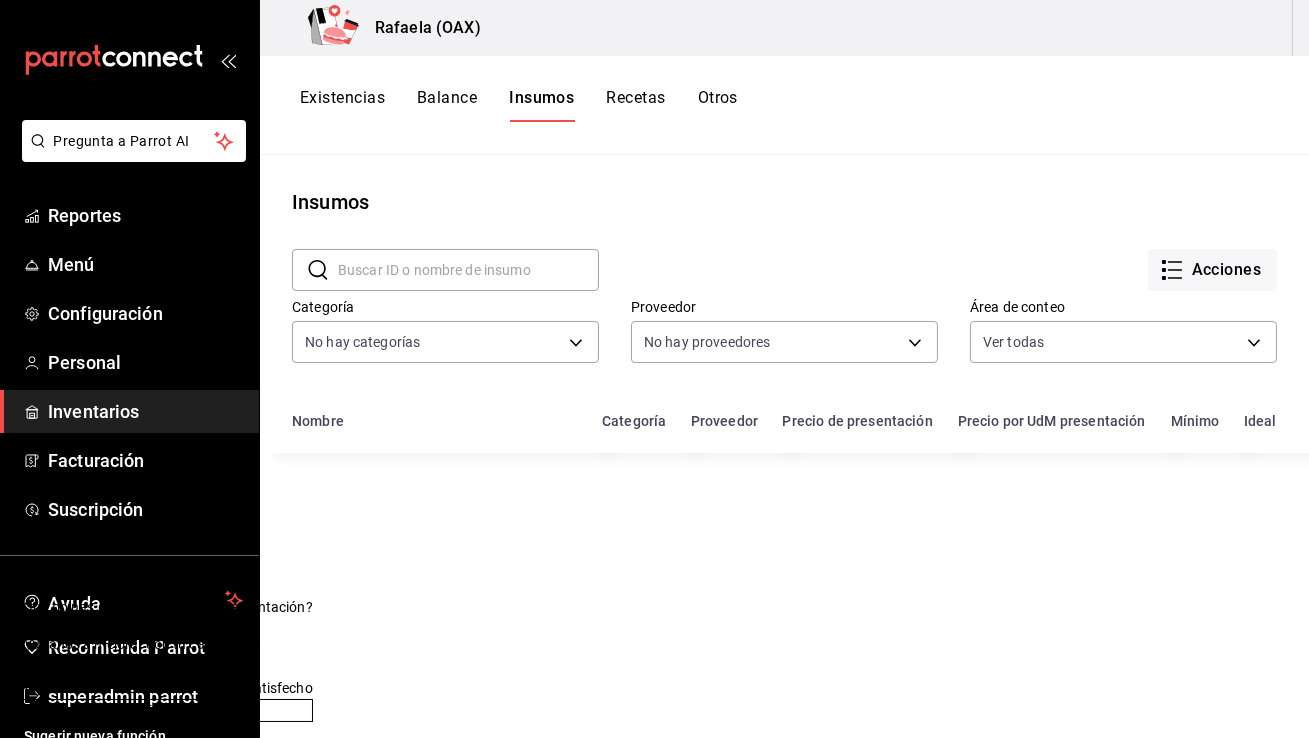 click on "Recetas" at bounding box center (635, 105) 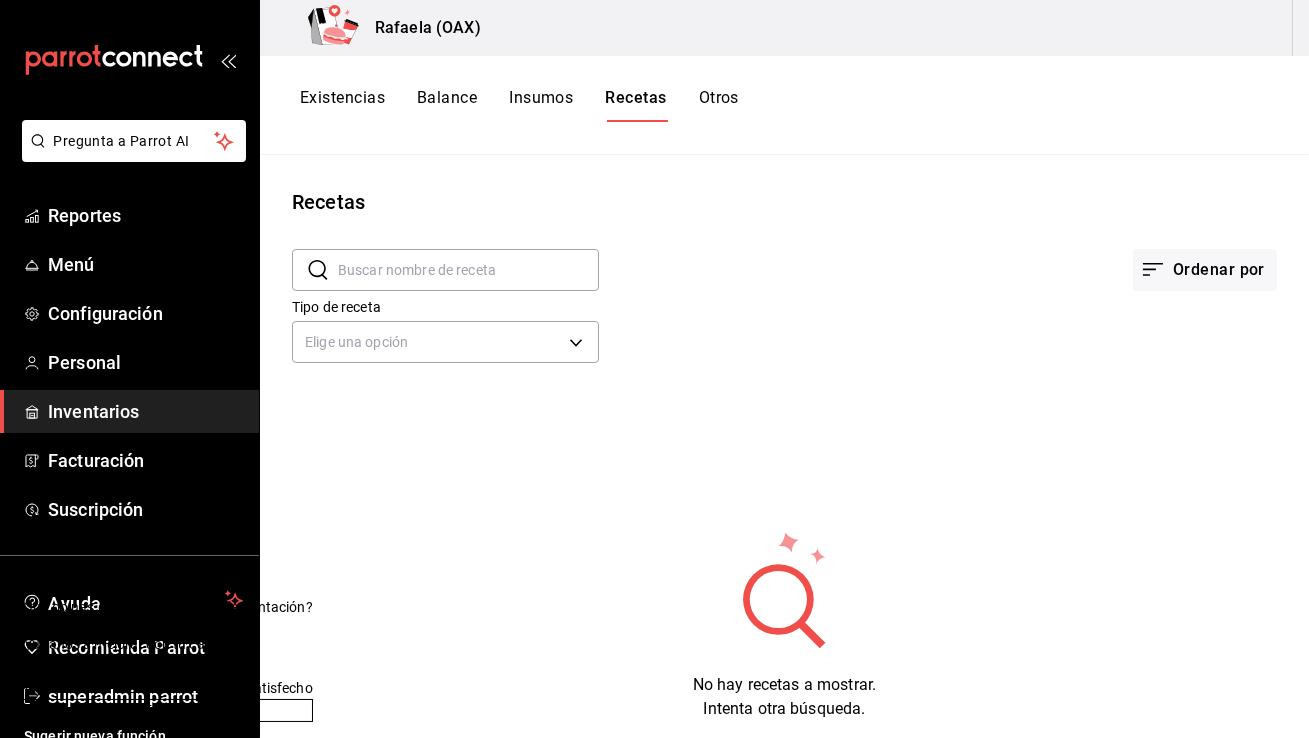 click on "Insumos" at bounding box center (541, 105) 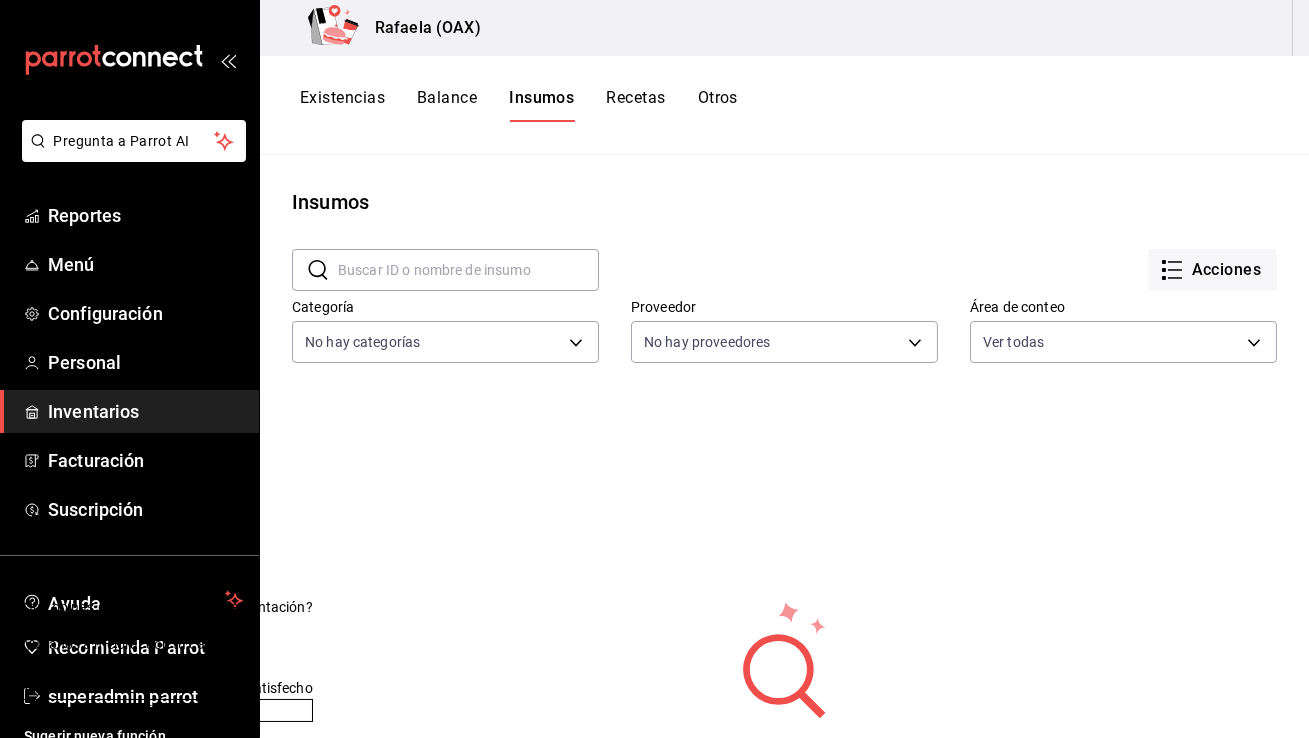 click on "​ ​ Acciones Categoría No hay categorías Proveedor No hay proveedores Área de conteo Ver todas 3ae676d2-f7ba-47c0-9845-273dcc3f0990,52a1a01c-3f9d-477c-83c0-9a6e5fdfee39" at bounding box center (784, 309) 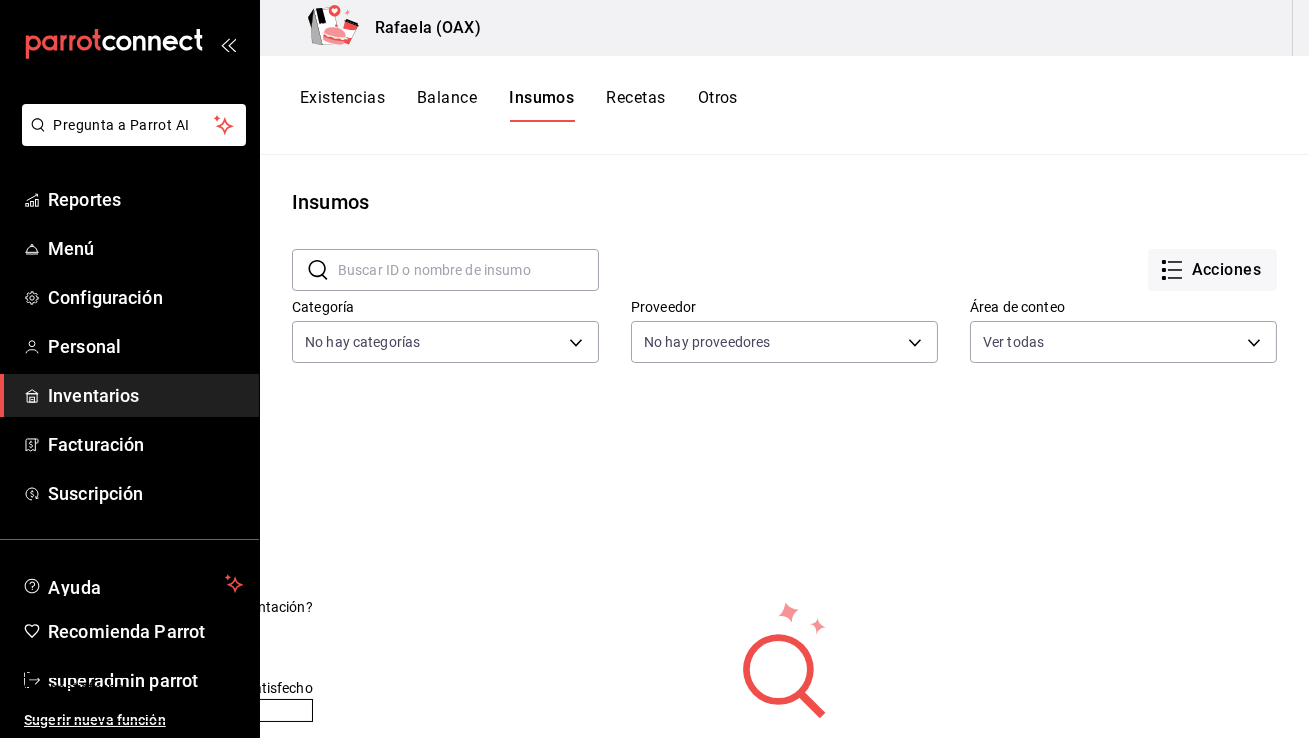 click at bounding box center (129, 44) 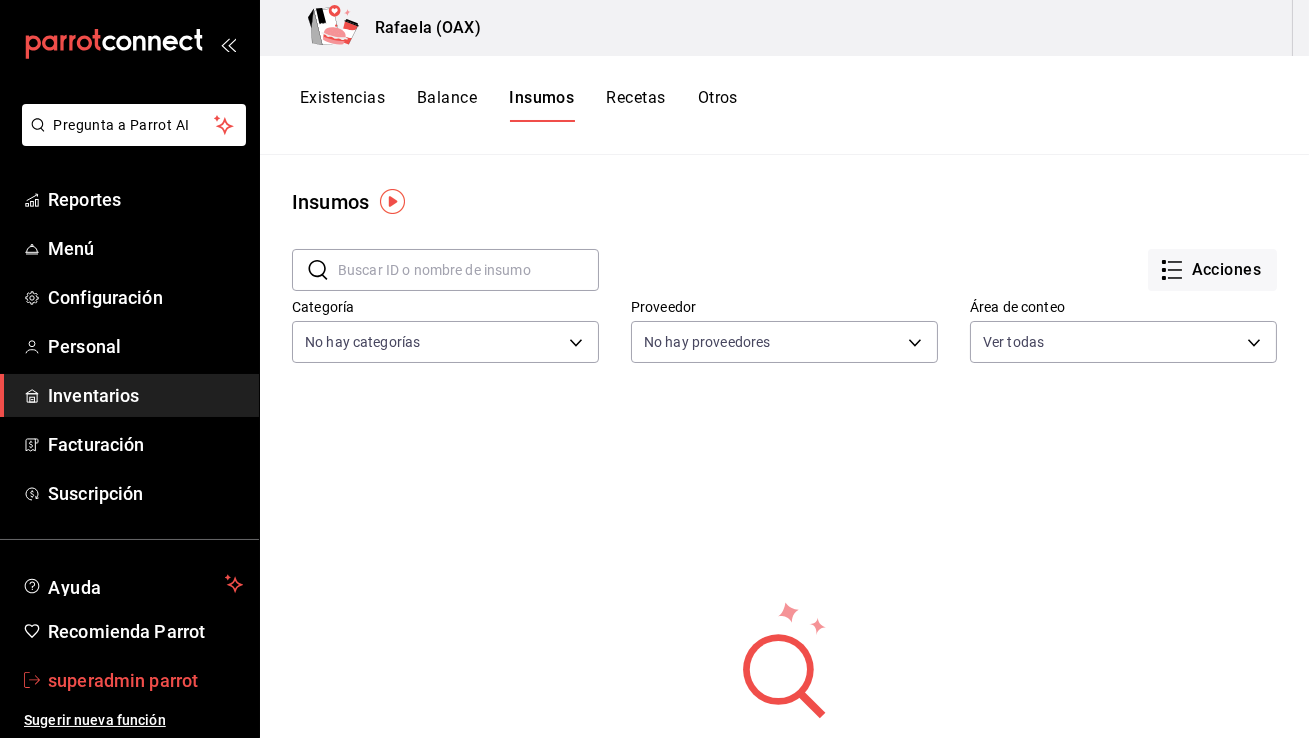 click on "superadmin parrot" at bounding box center [145, 680] 